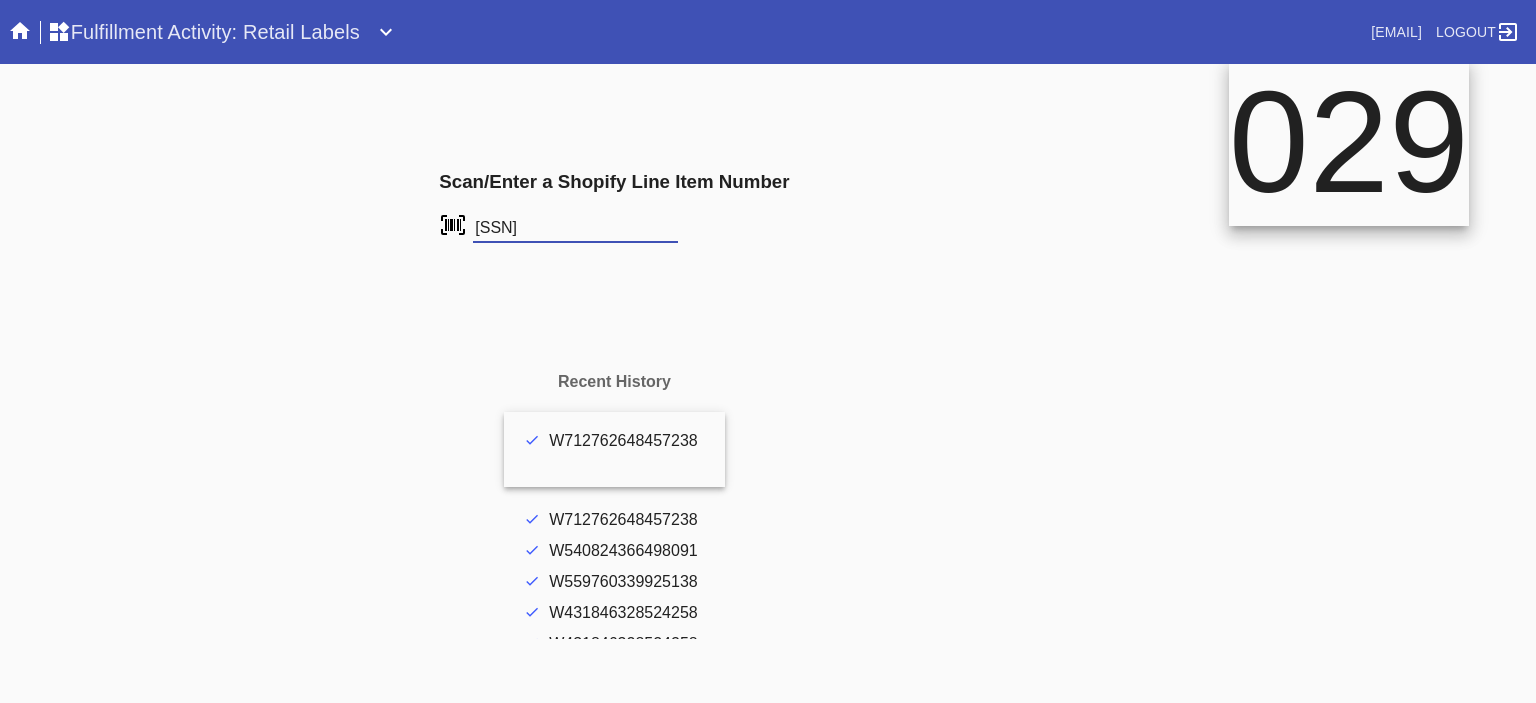 scroll, scrollTop: 0, scrollLeft: 0, axis: both 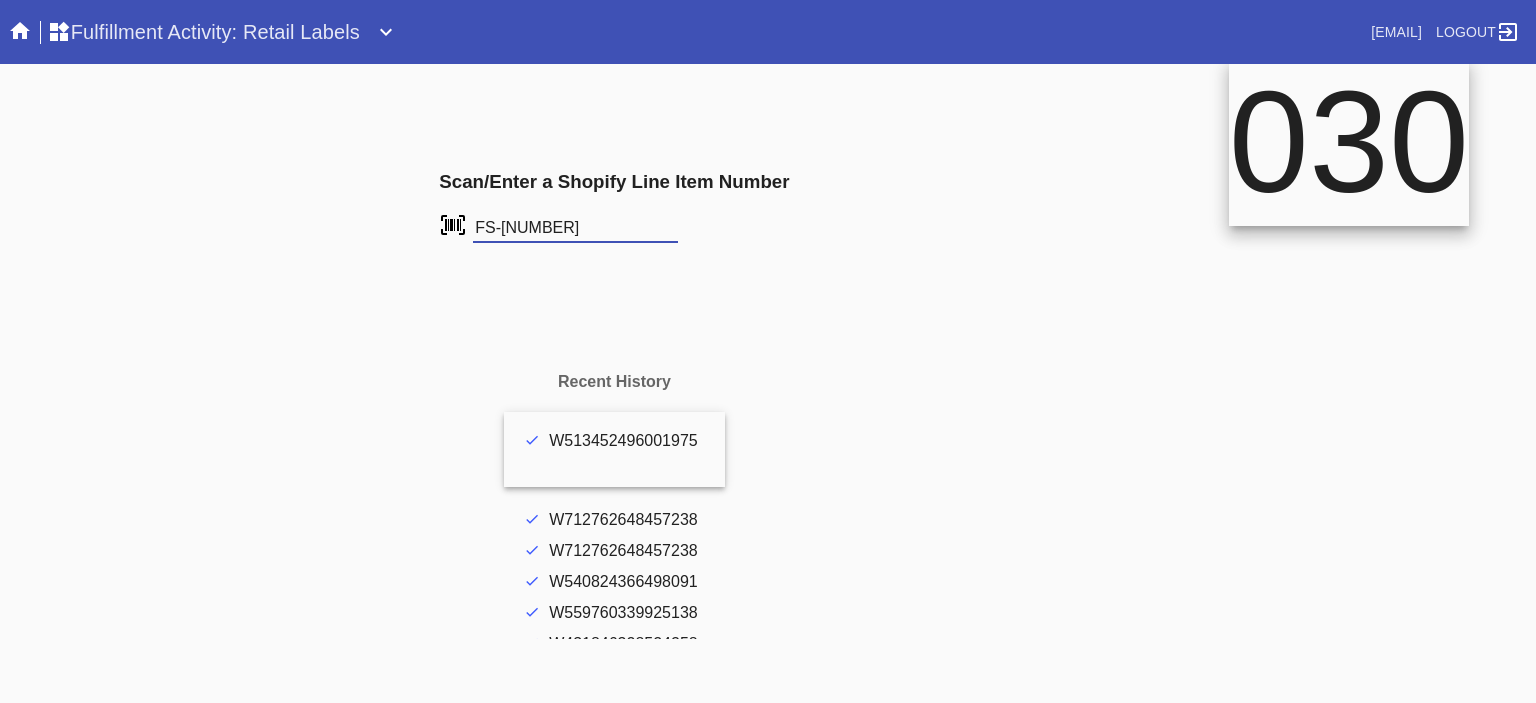type on "[SSN]" 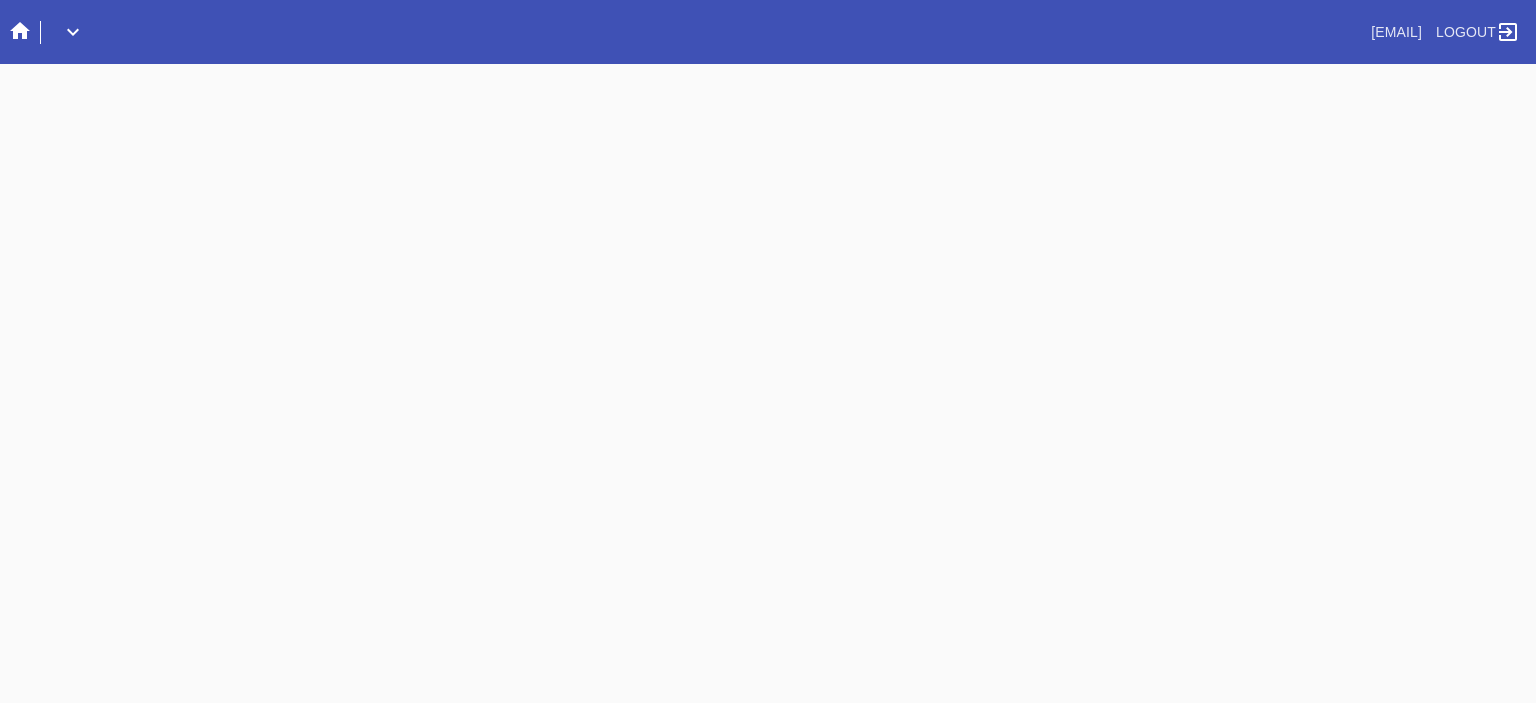 scroll, scrollTop: 0, scrollLeft: 0, axis: both 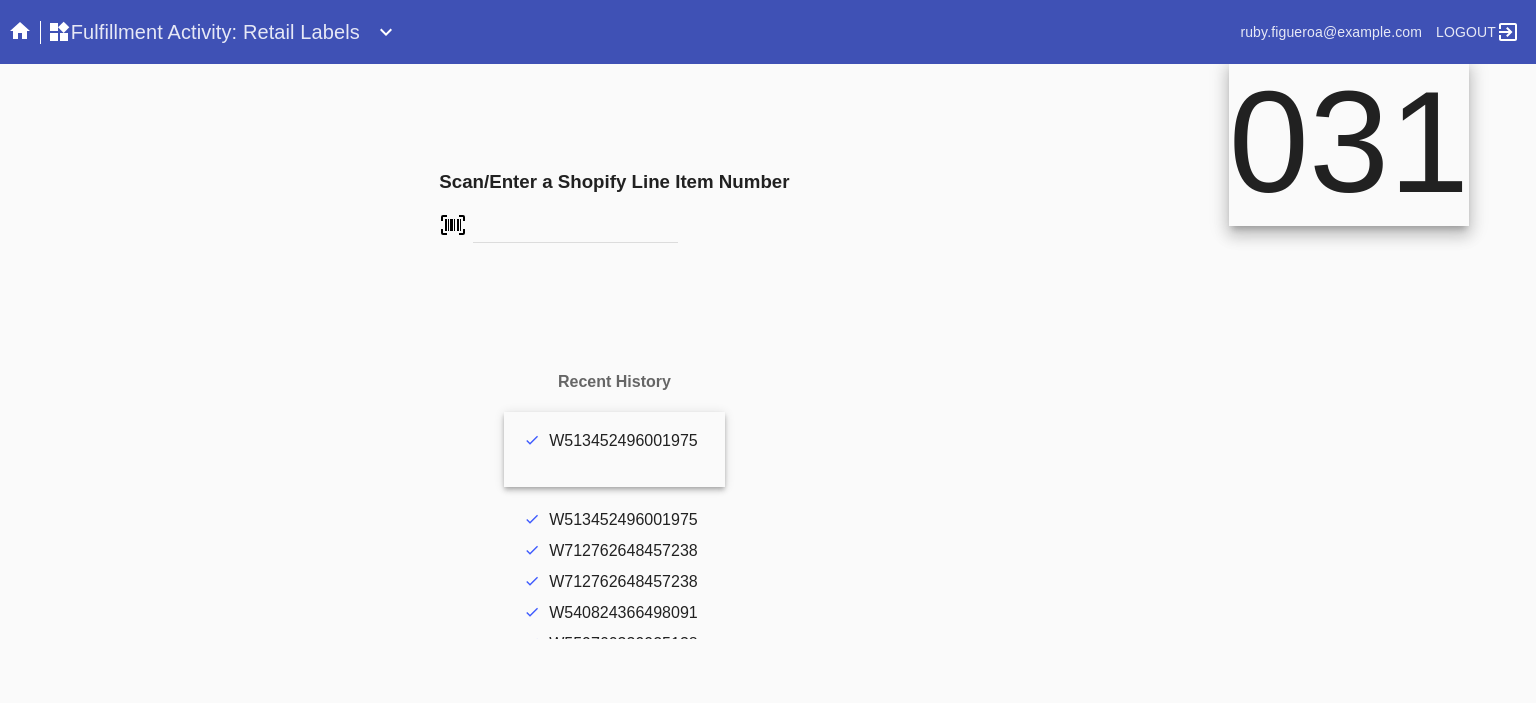 drag, startPoint x: 0, startPoint y: 0, endPoint x: 652, endPoint y: 319, distance: 725.8547 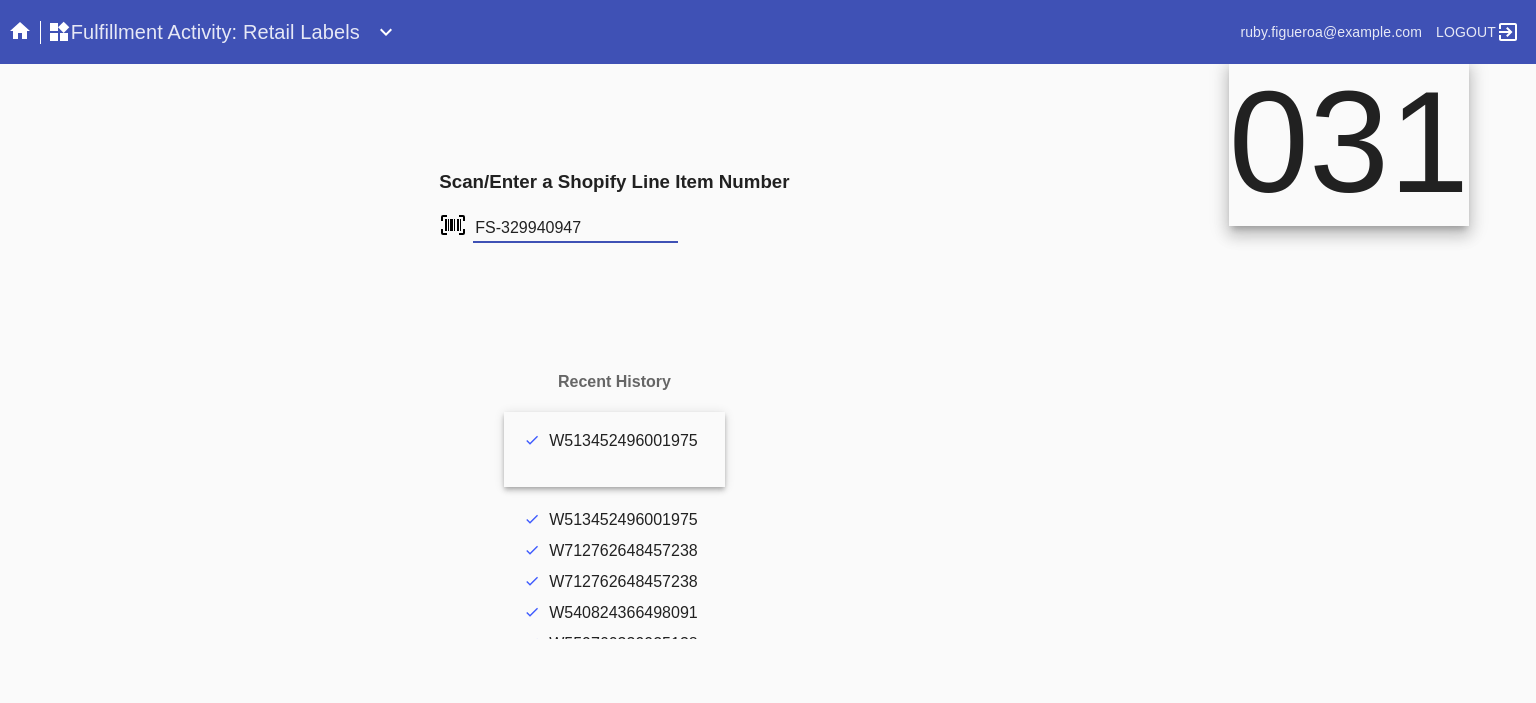 type on "FS-329940947" 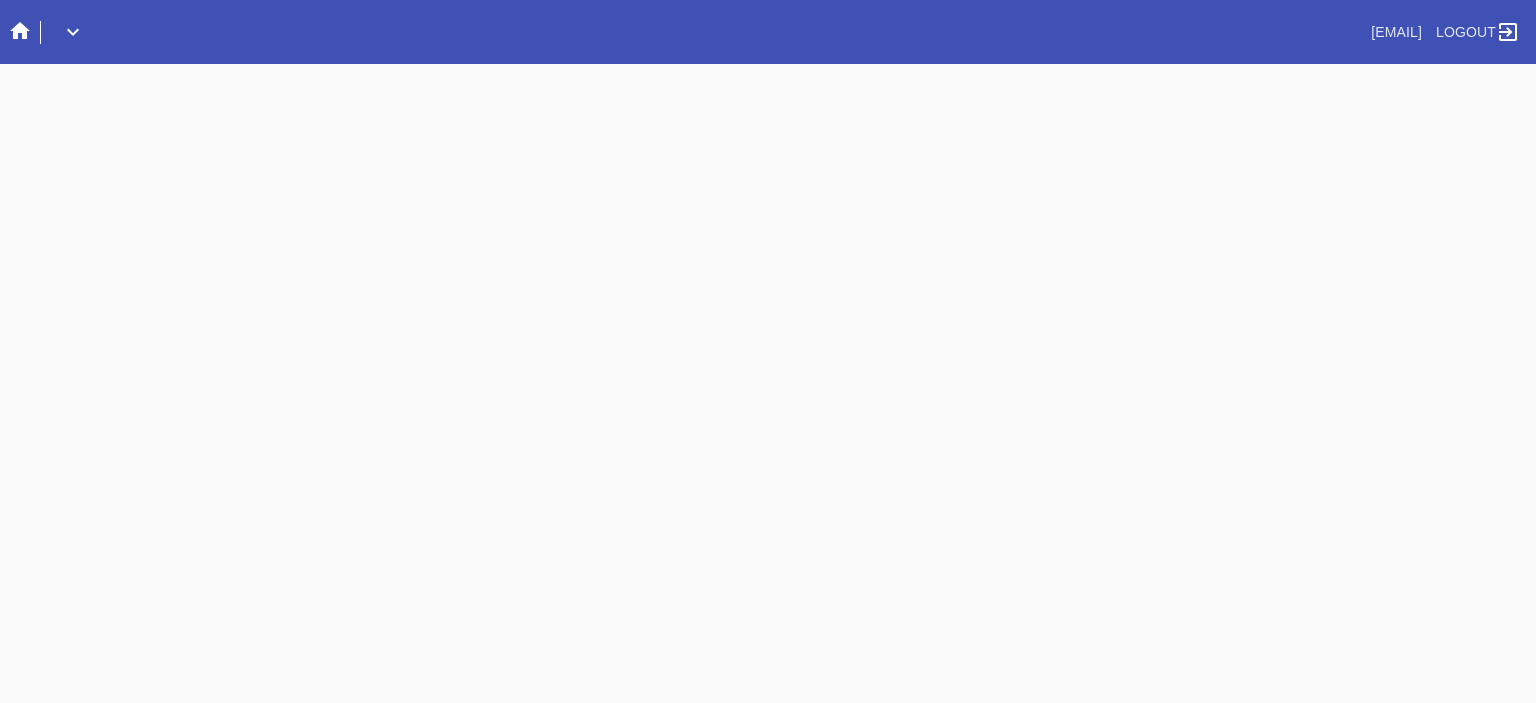 scroll, scrollTop: 0, scrollLeft: 0, axis: both 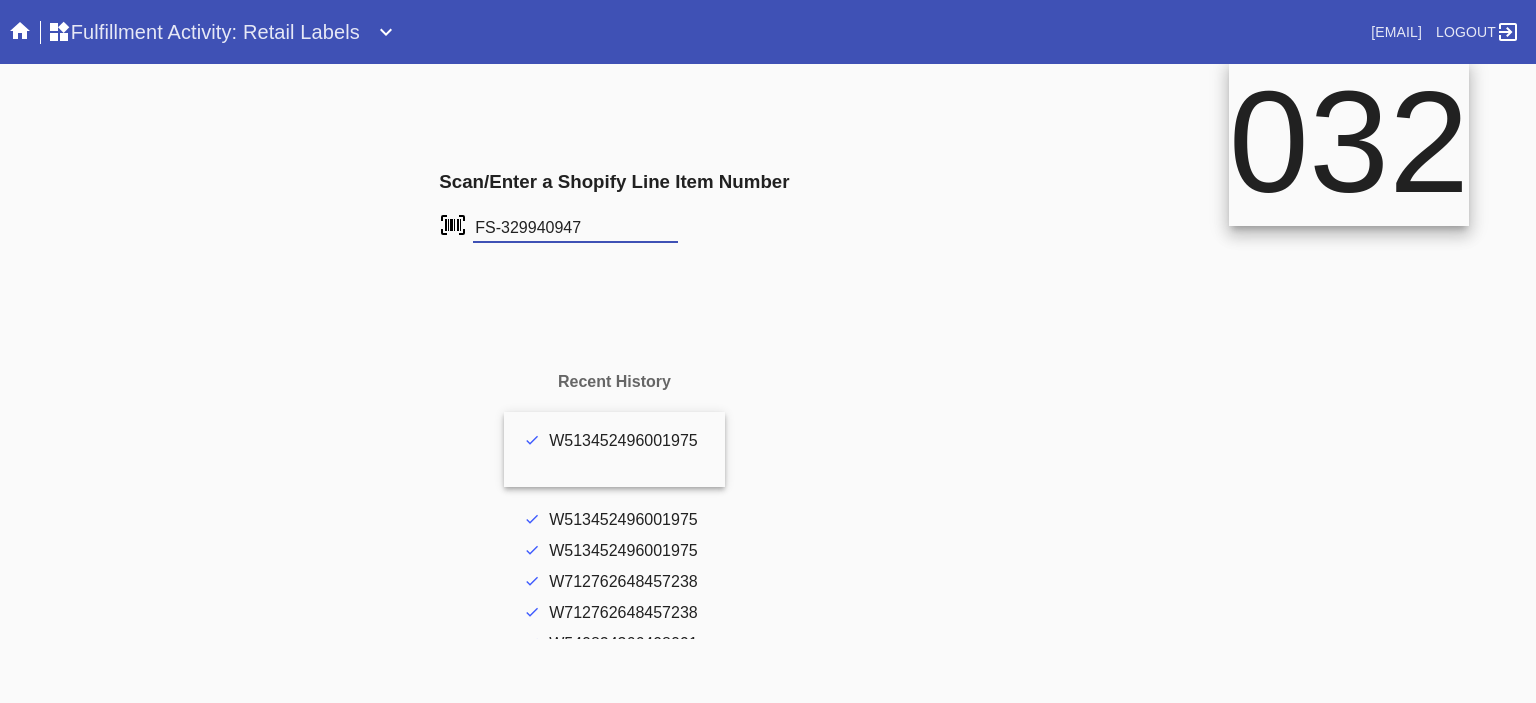 type on "FS-329940947" 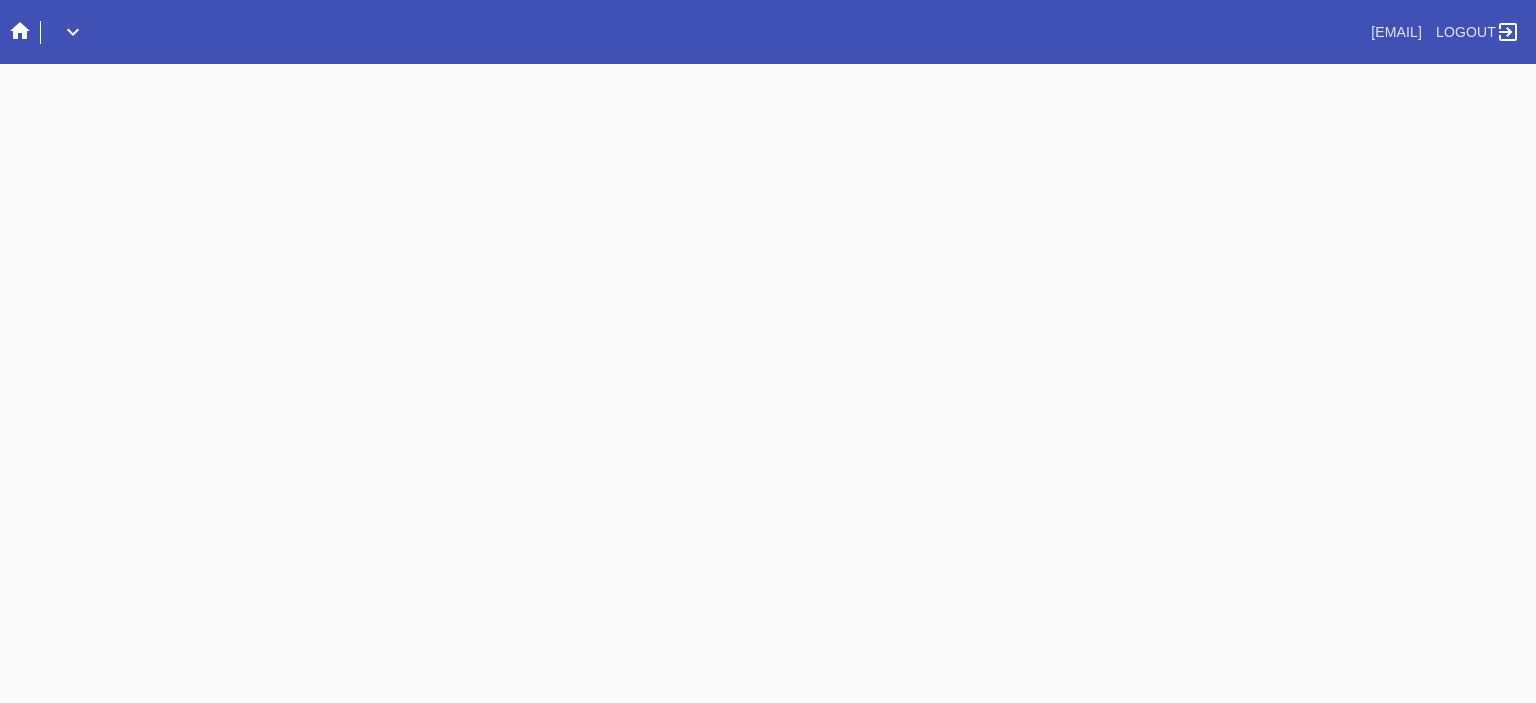 scroll, scrollTop: 0, scrollLeft: 0, axis: both 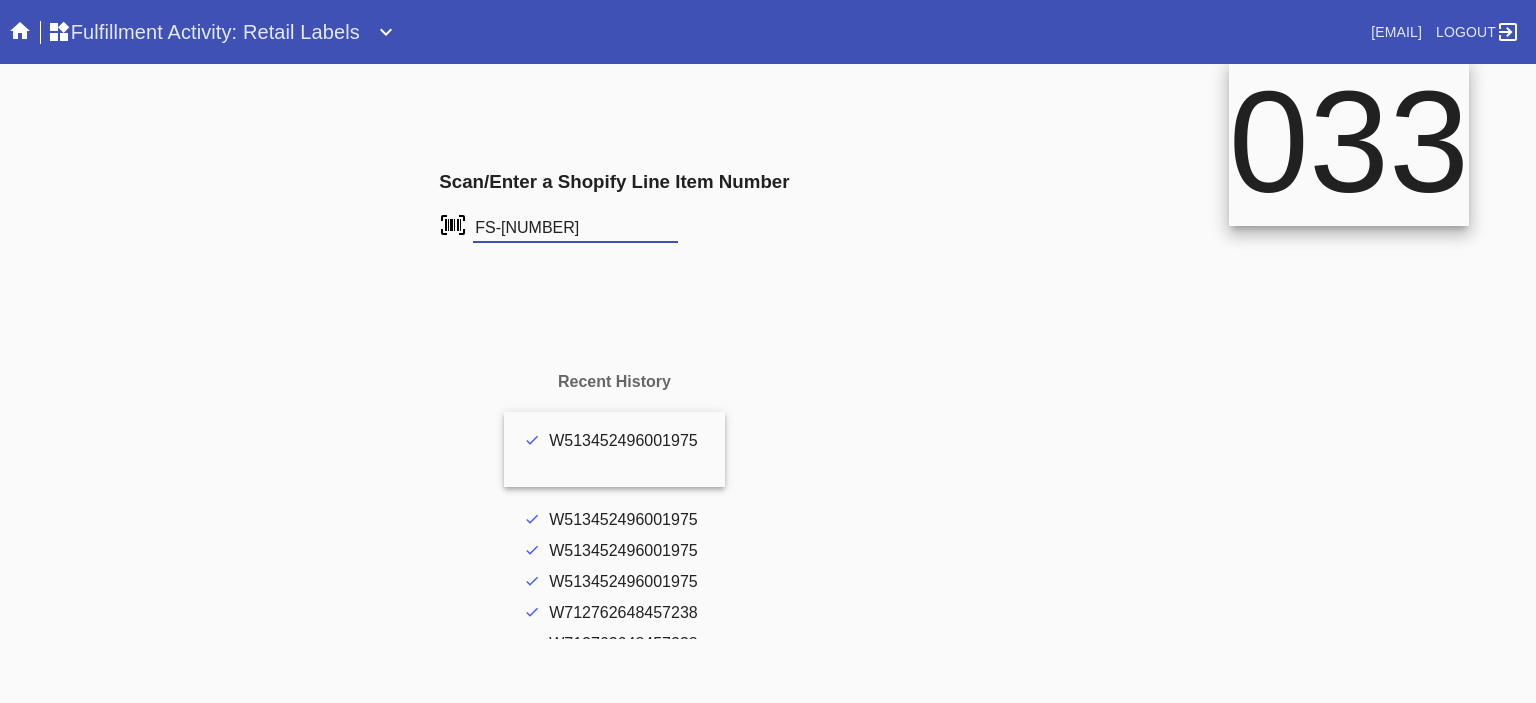 type on "FS-[NUMBER]" 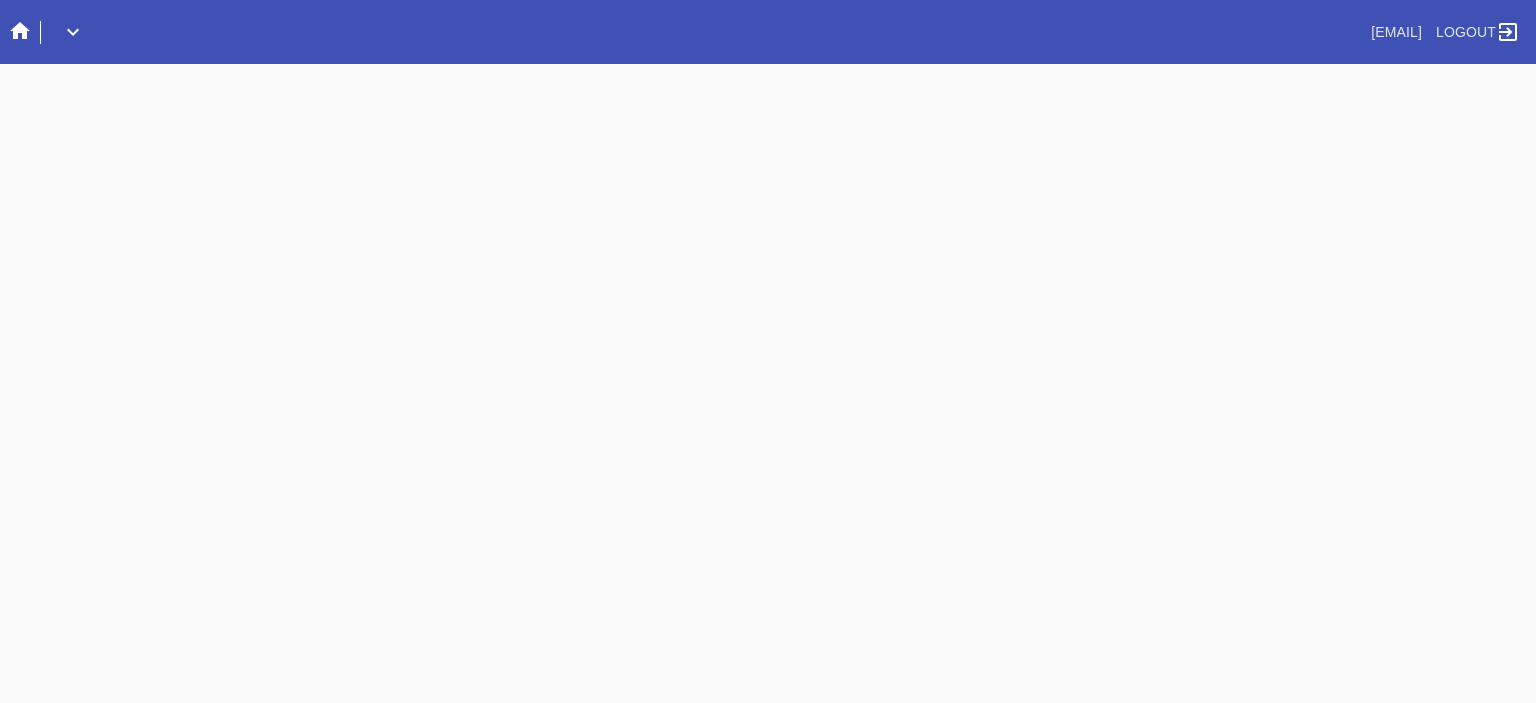 scroll, scrollTop: 0, scrollLeft: 0, axis: both 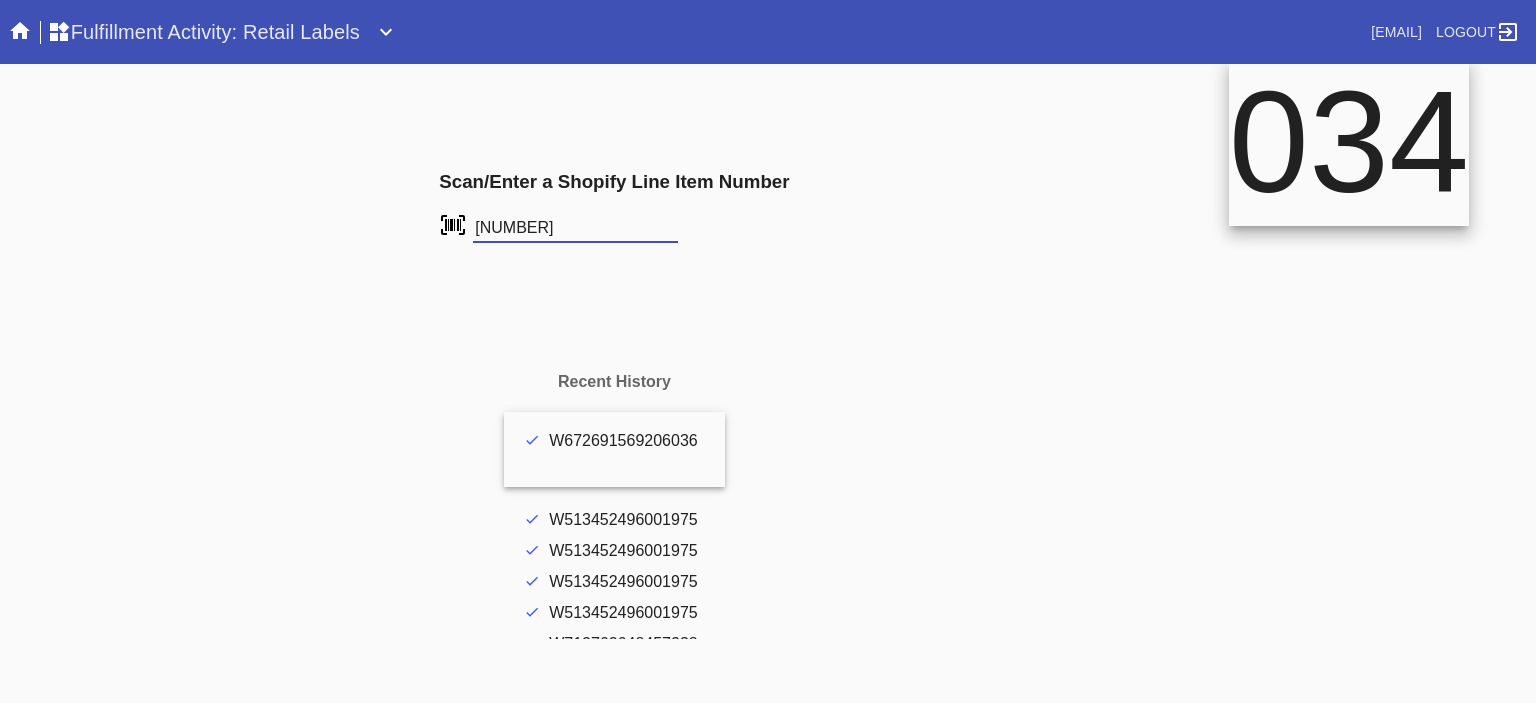 type on "[NUMBER]" 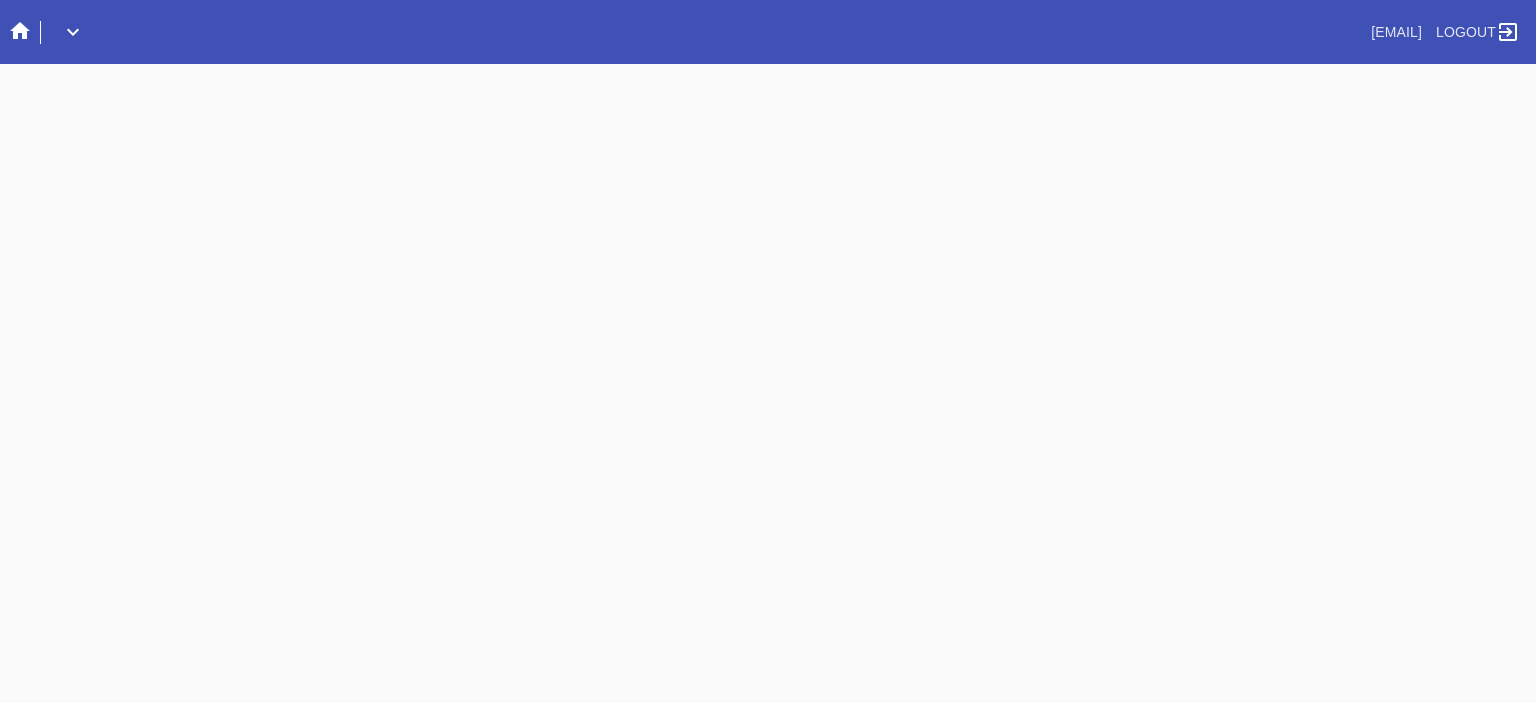scroll, scrollTop: 0, scrollLeft: 0, axis: both 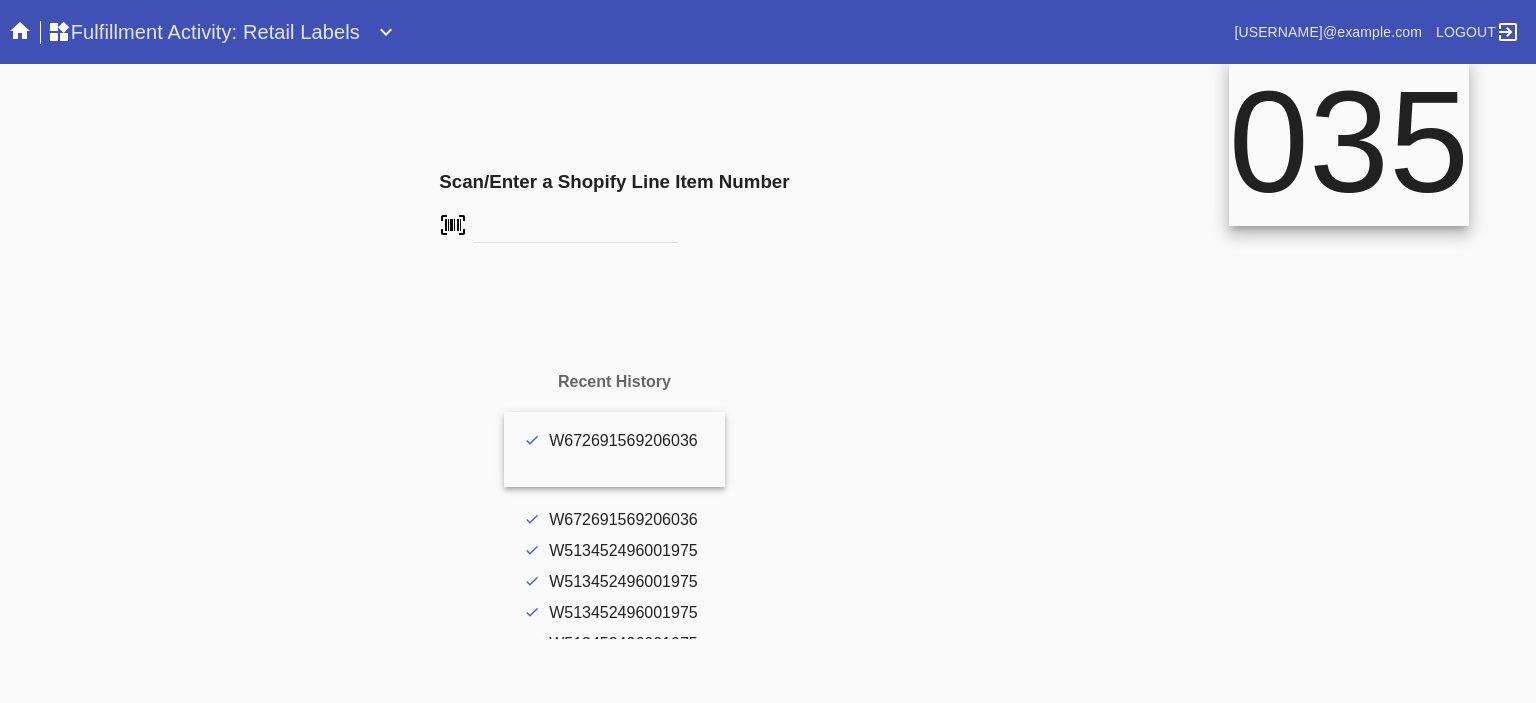 click at bounding box center [575, 228] 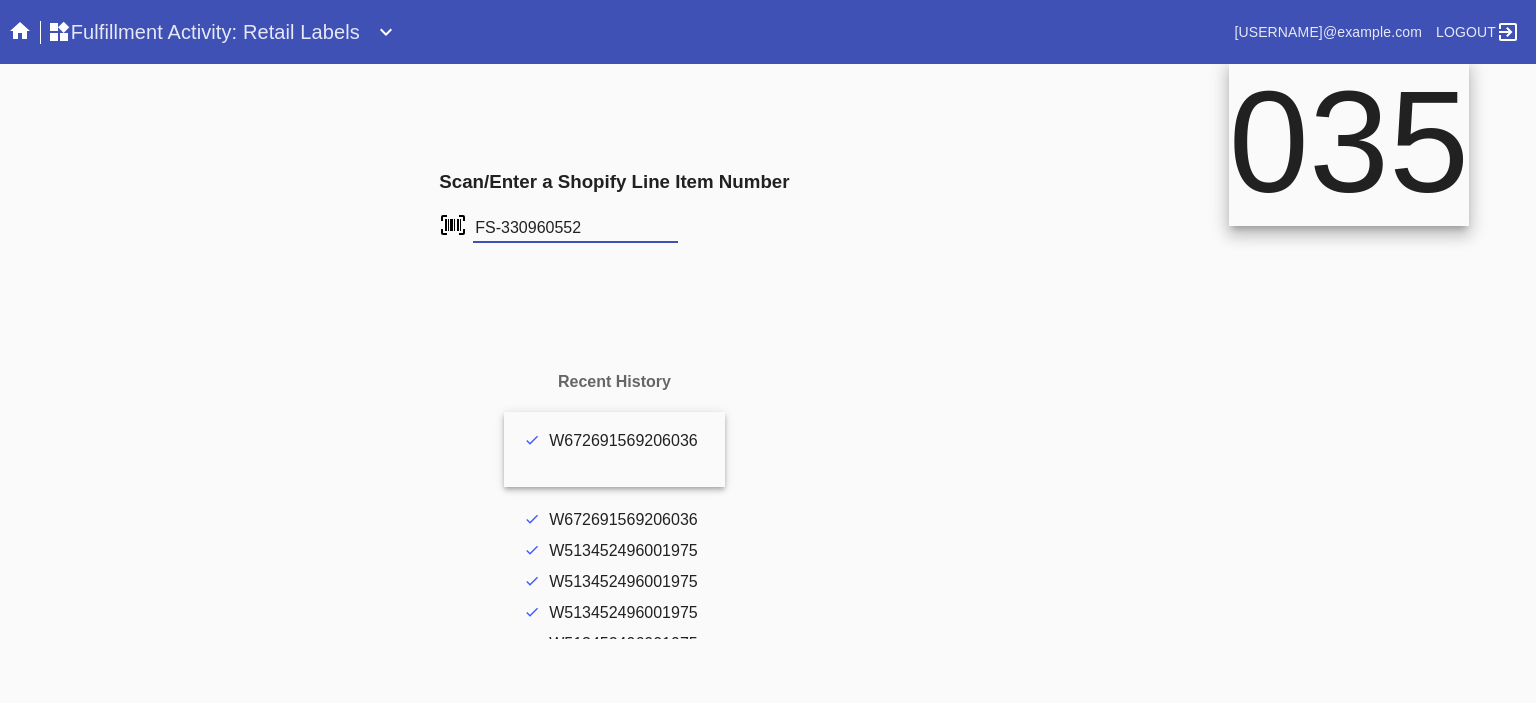 type on "FS-330960552" 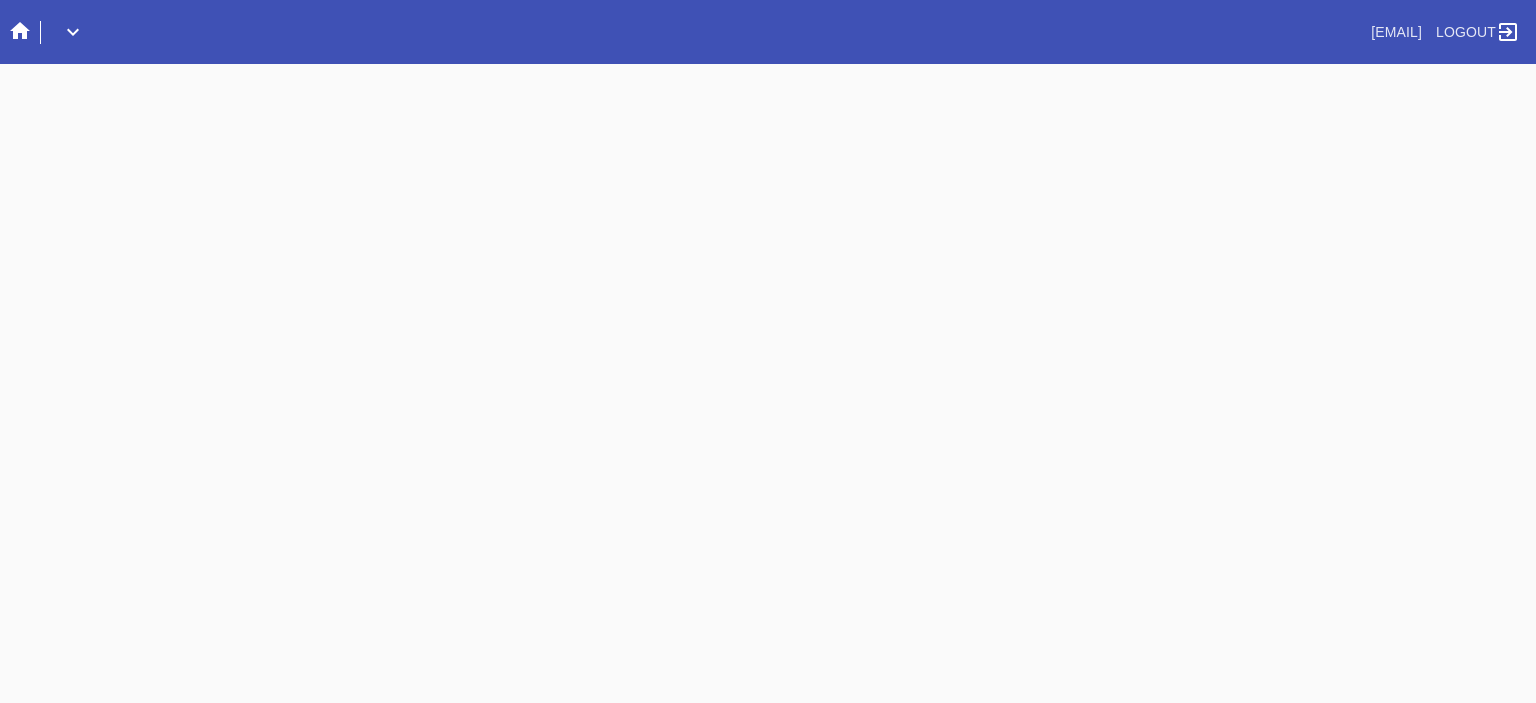 scroll, scrollTop: 0, scrollLeft: 0, axis: both 